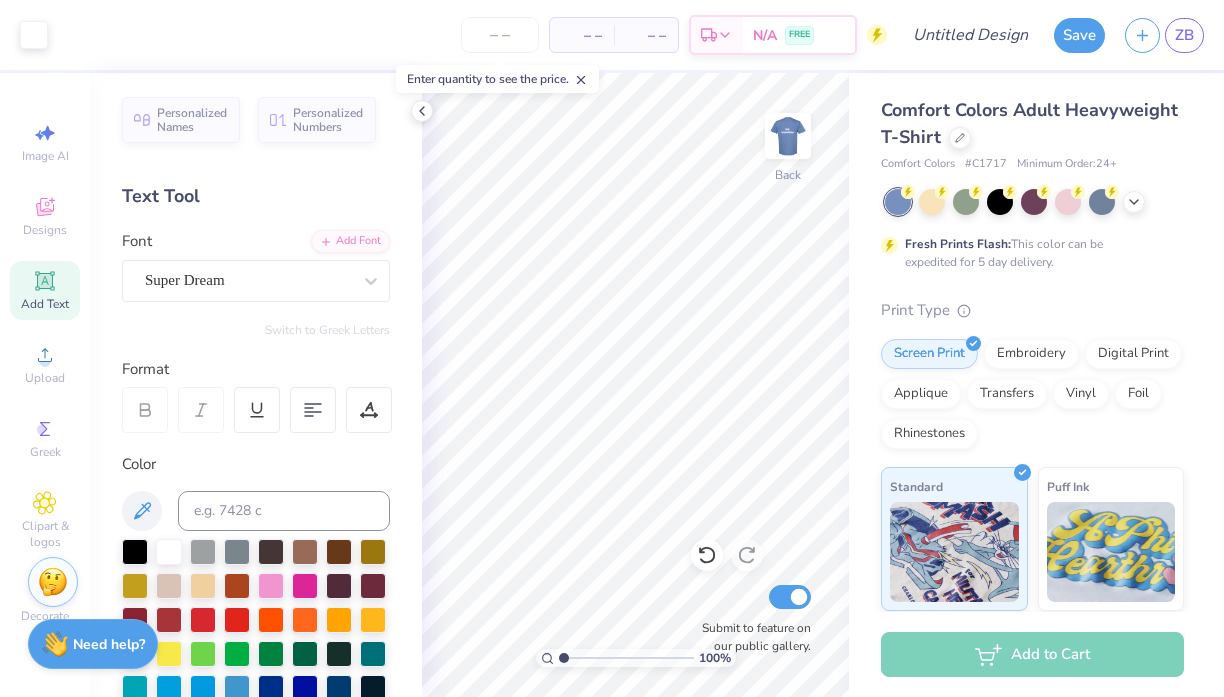 scroll, scrollTop: 0, scrollLeft: 0, axis: both 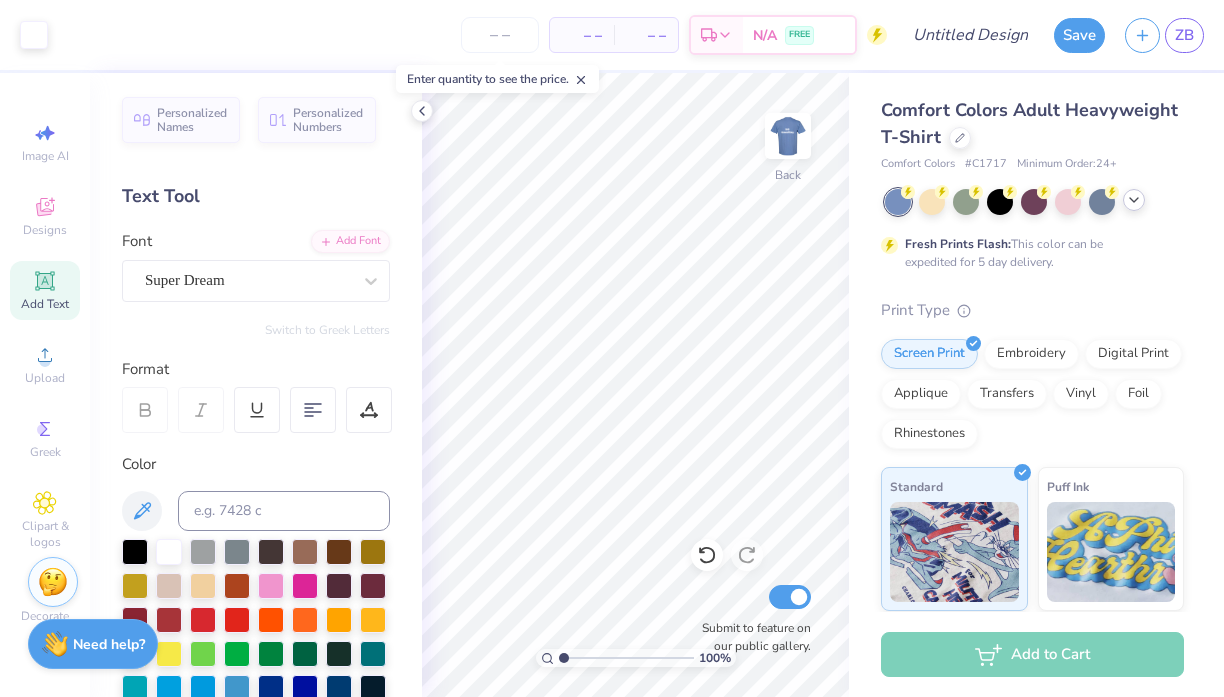 click 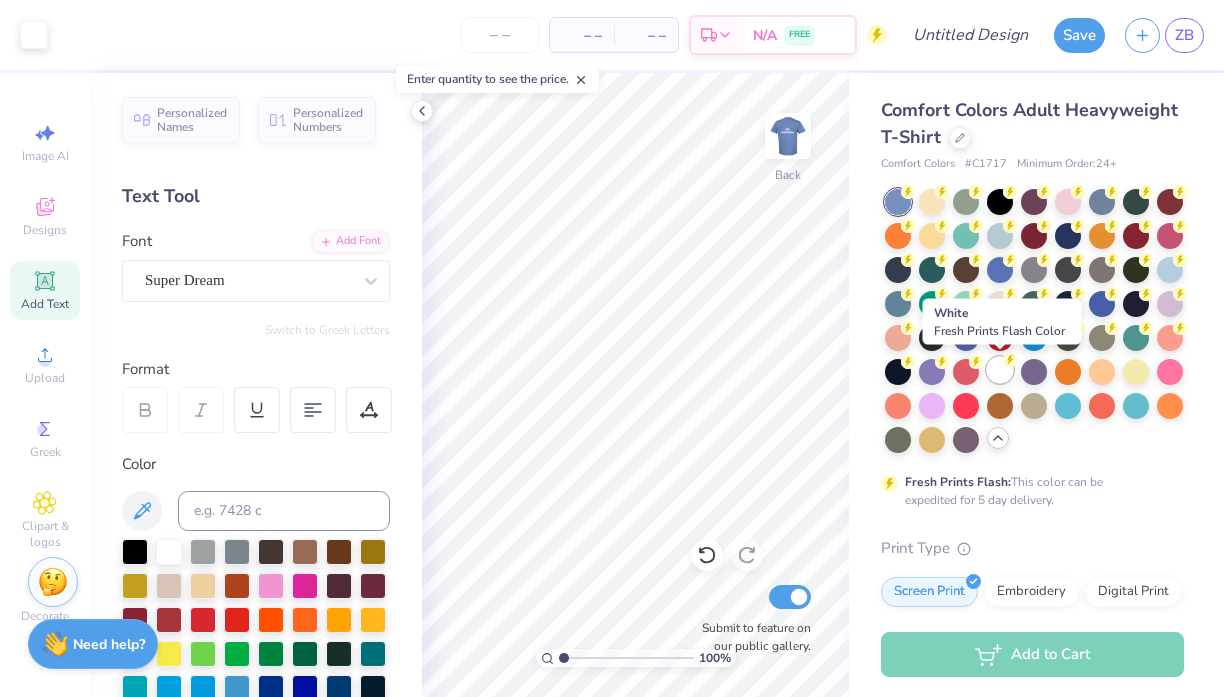 click at bounding box center (1000, 370) 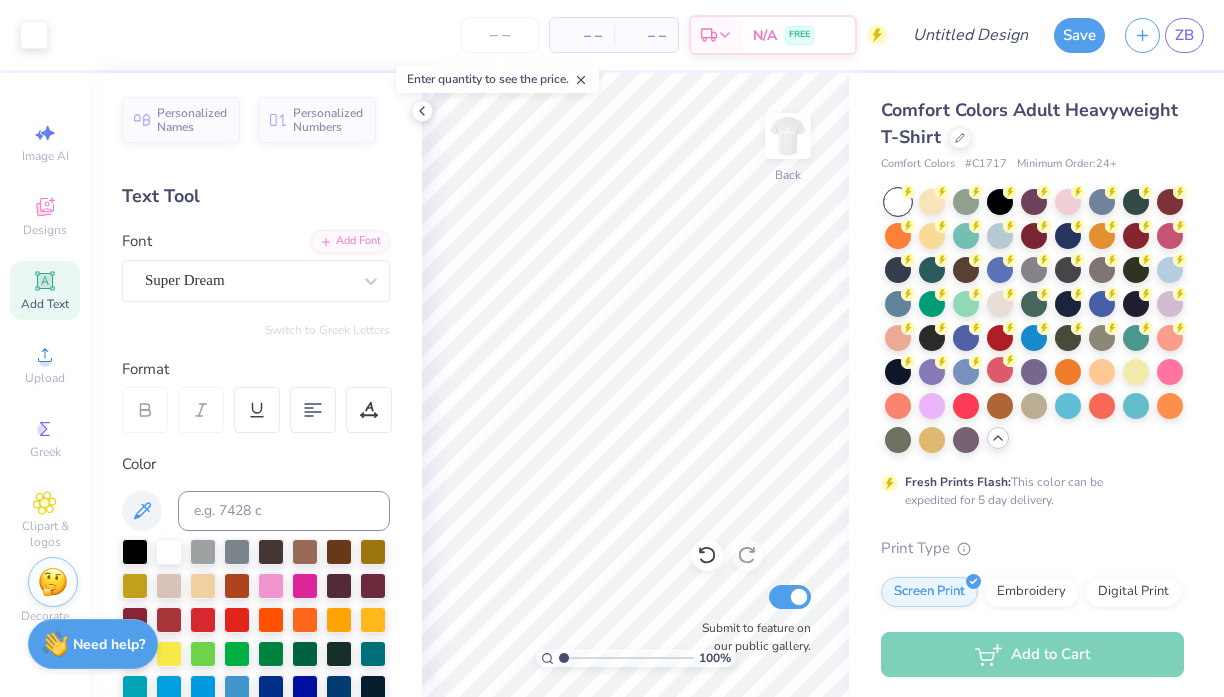 click at bounding box center [898, 202] 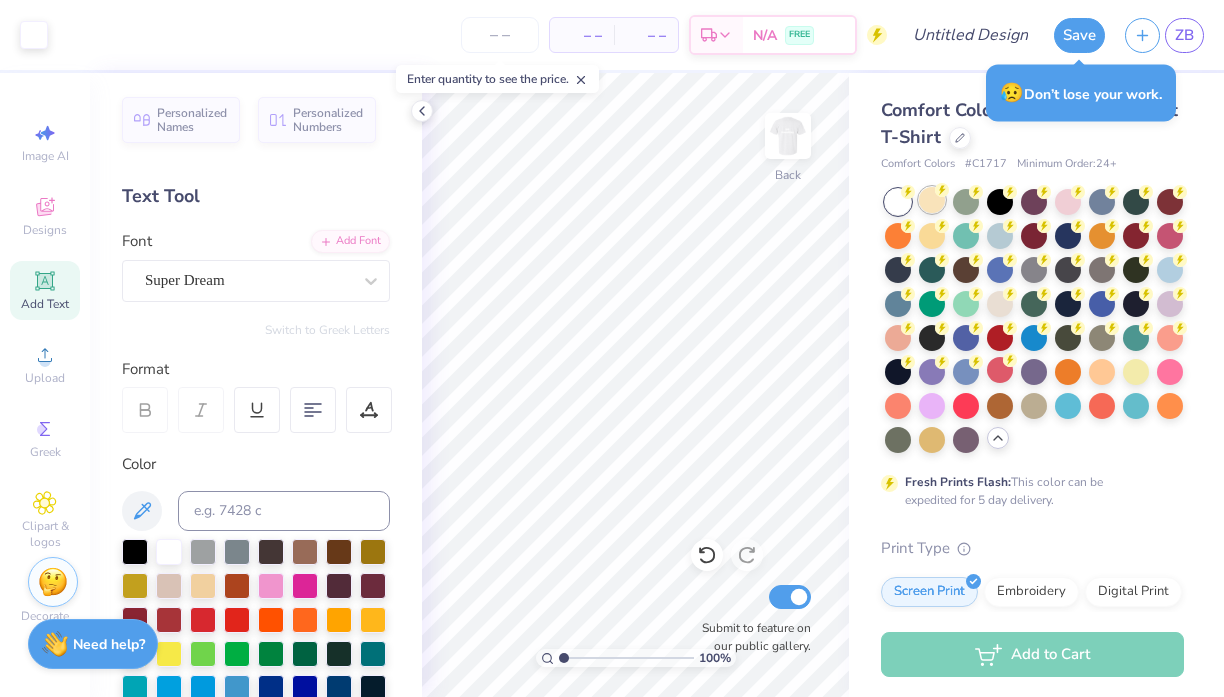 click at bounding box center [932, 200] 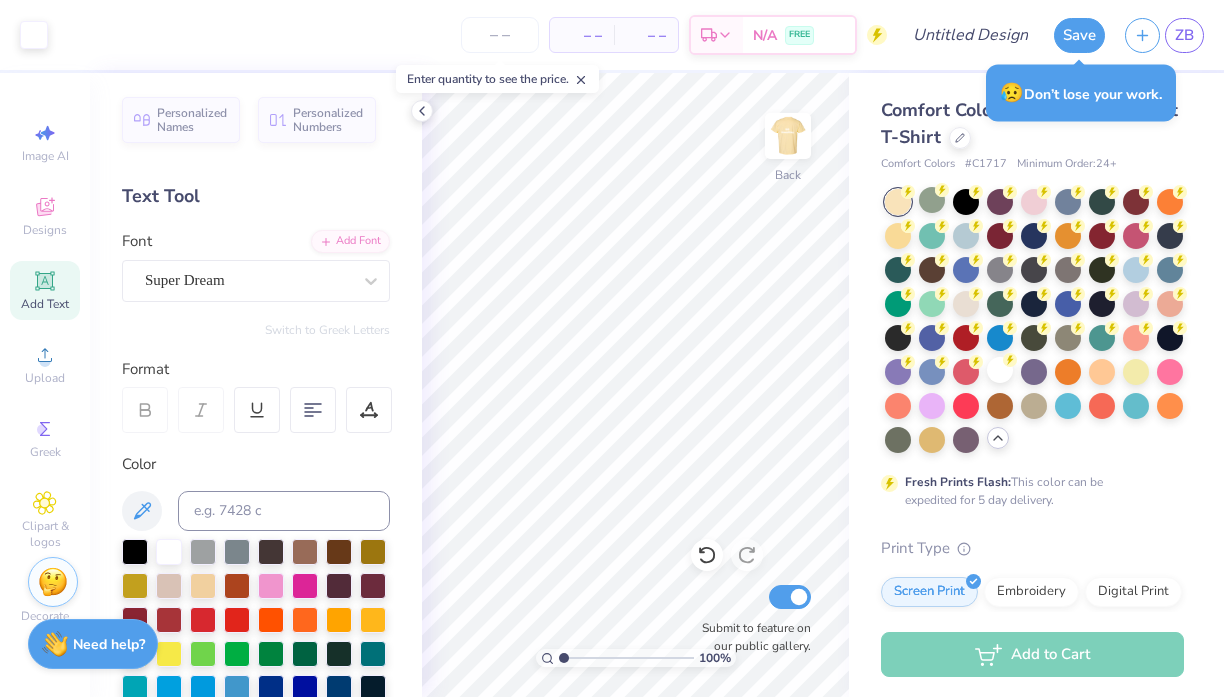 click at bounding box center (898, 202) 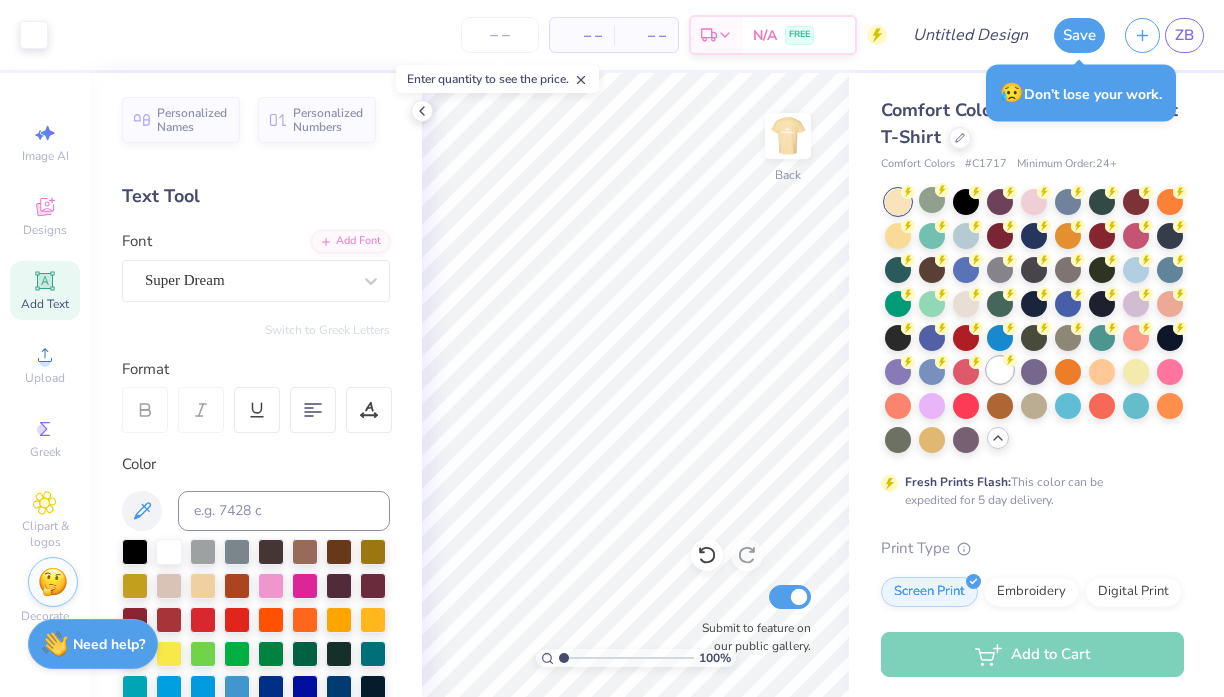 click at bounding box center (1000, 370) 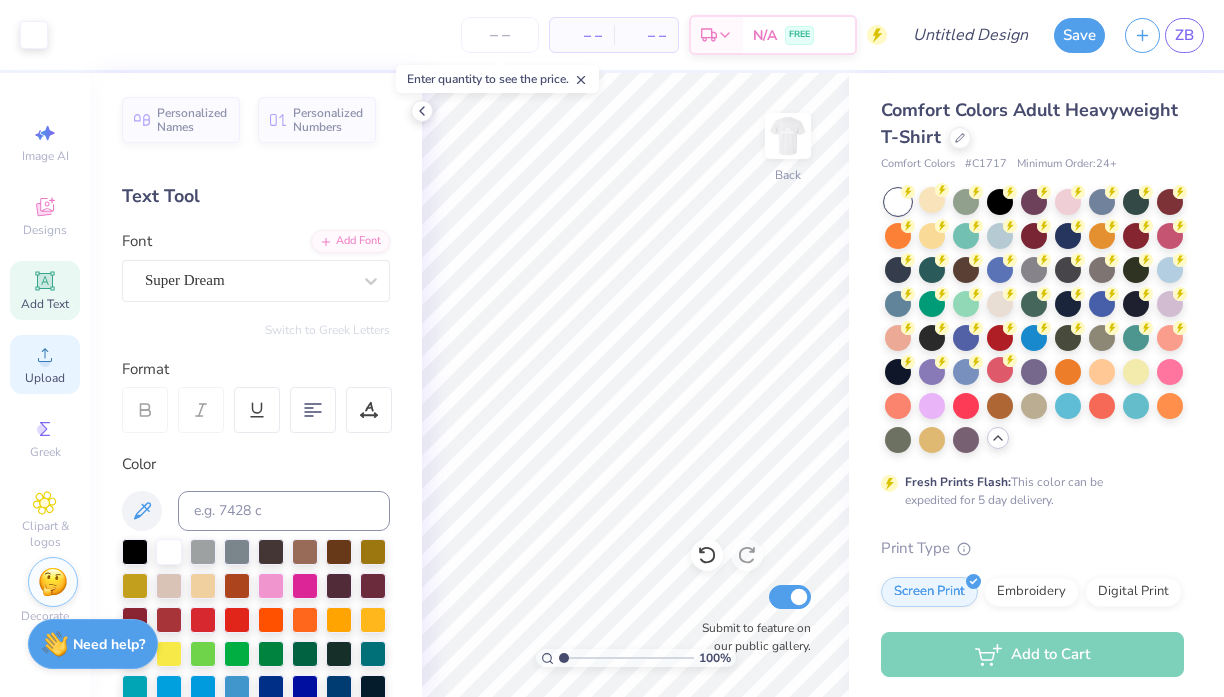 click on "Upload" at bounding box center [45, 364] 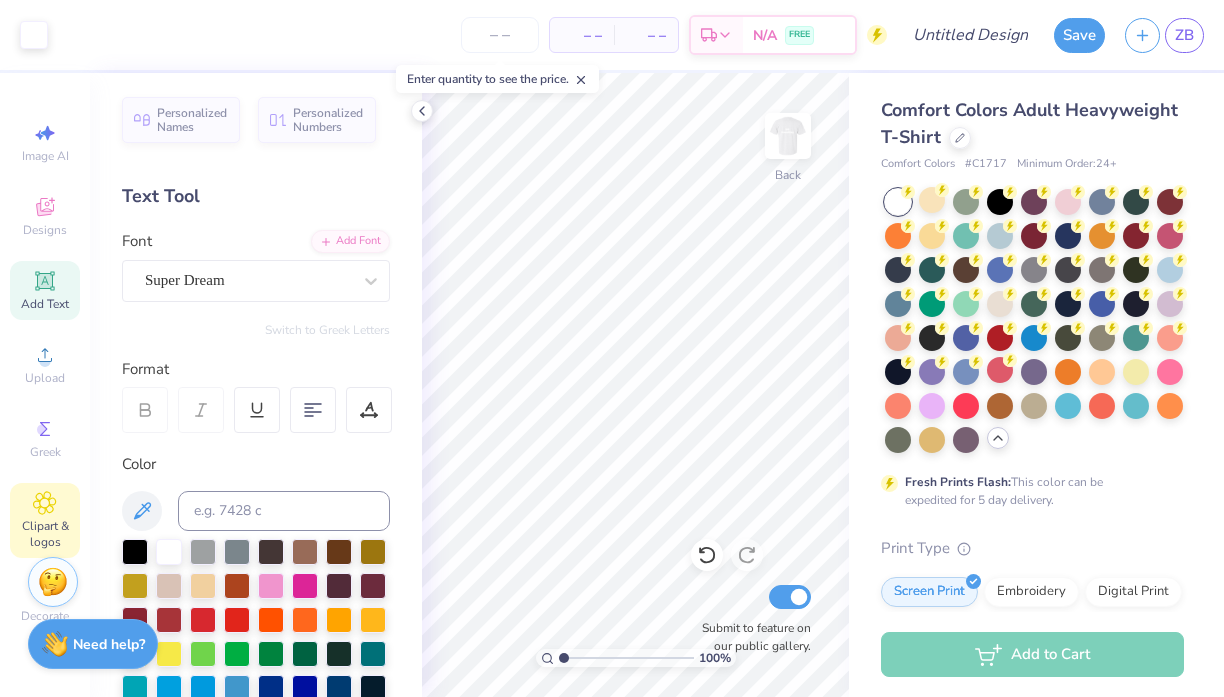 click on "Clipart & logos" at bounding box center (45, 534) 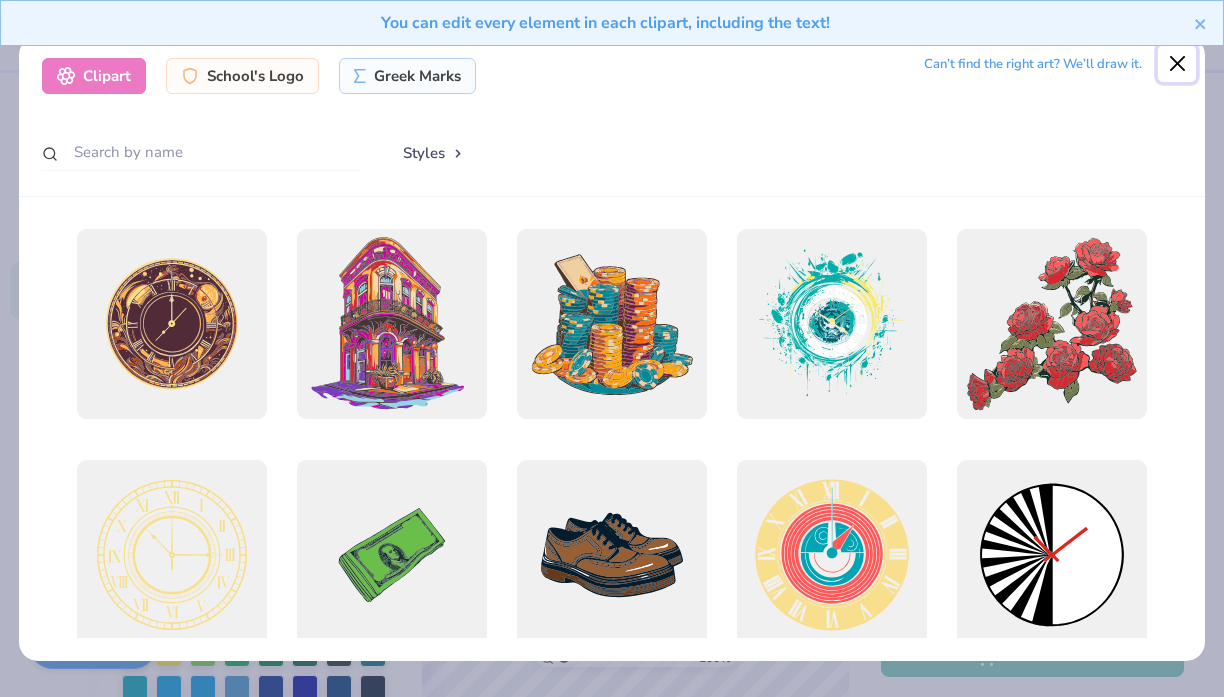 drag, startPoint x: 1180, startPoint y: 65, endPoint x: 1069, endPoint y: 58, distance: 111.220505 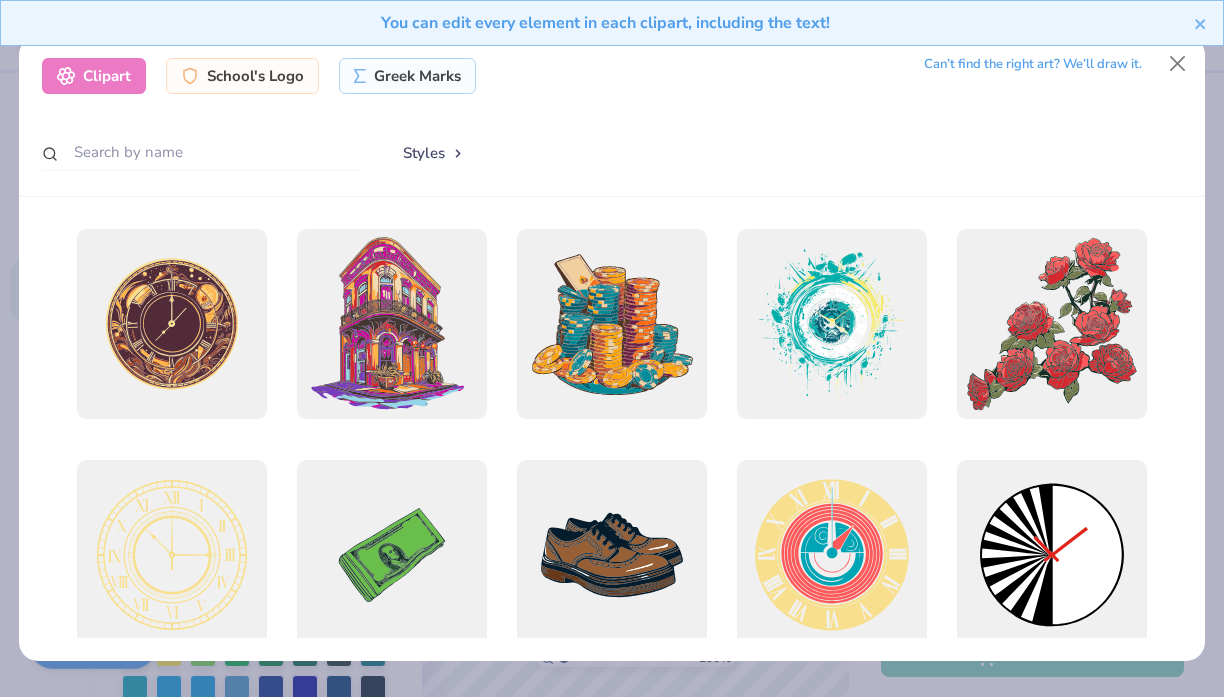 click on "You can edit every element in each clipart, including the text!" at bounding box center (612, 30) 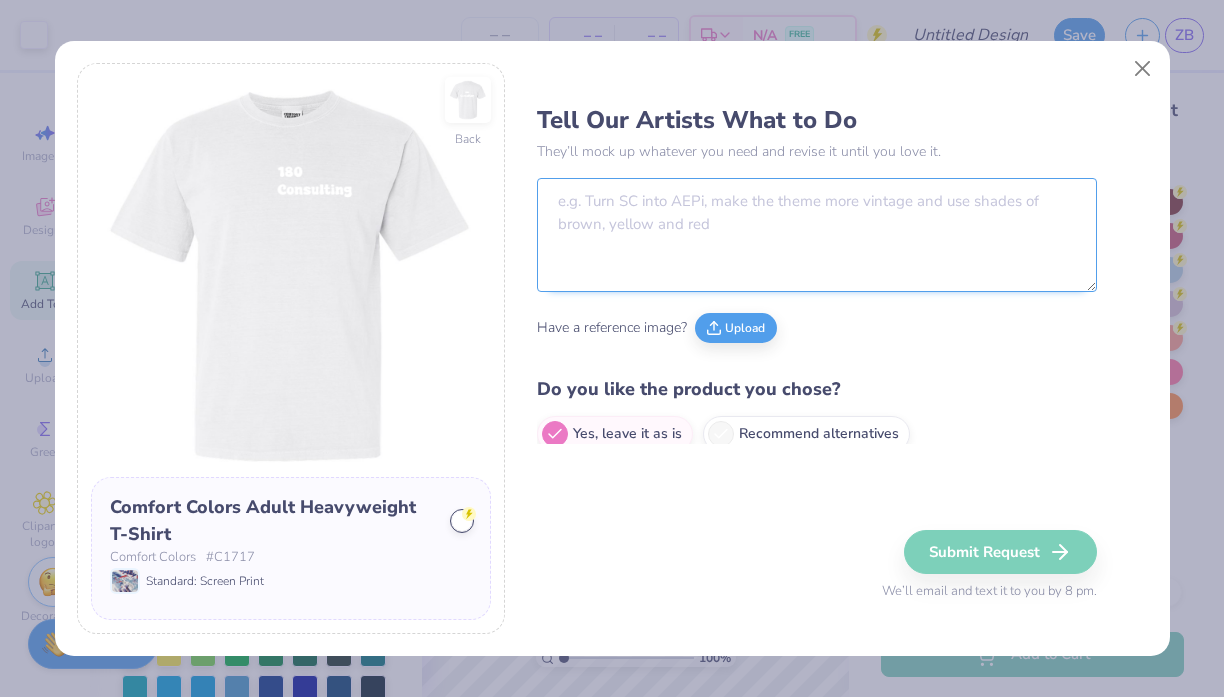 click at bounding box center (817, 235) 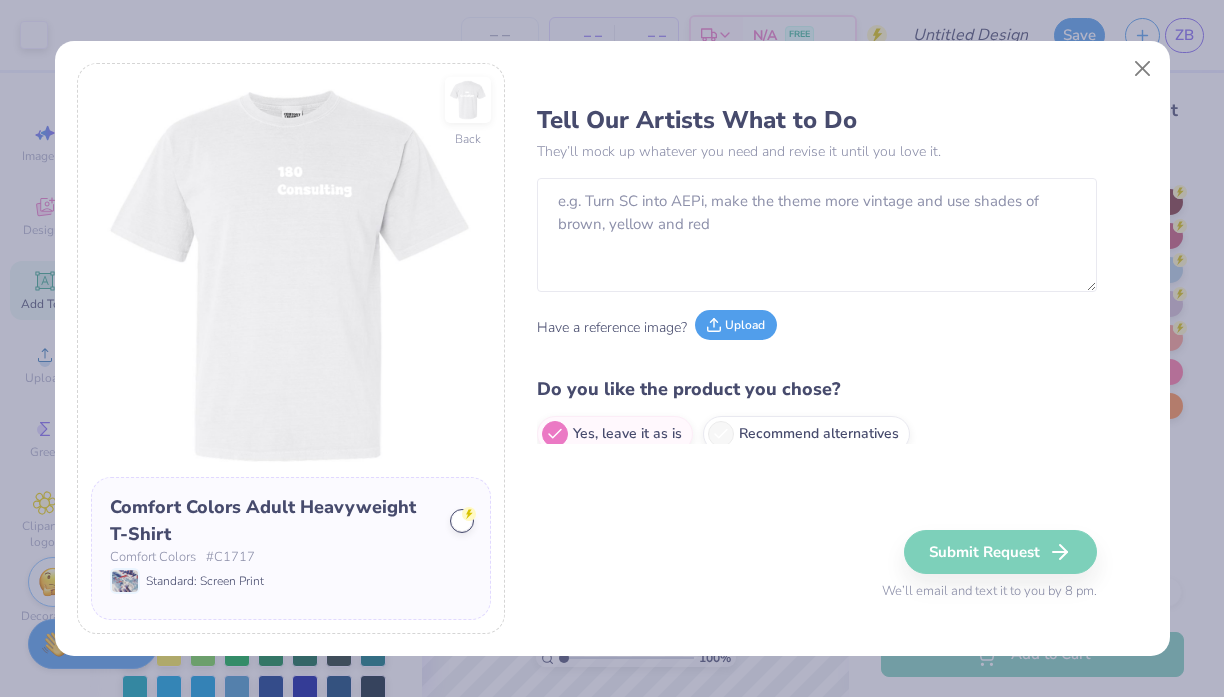 click on "Upload" at bounding box center (736, 325) 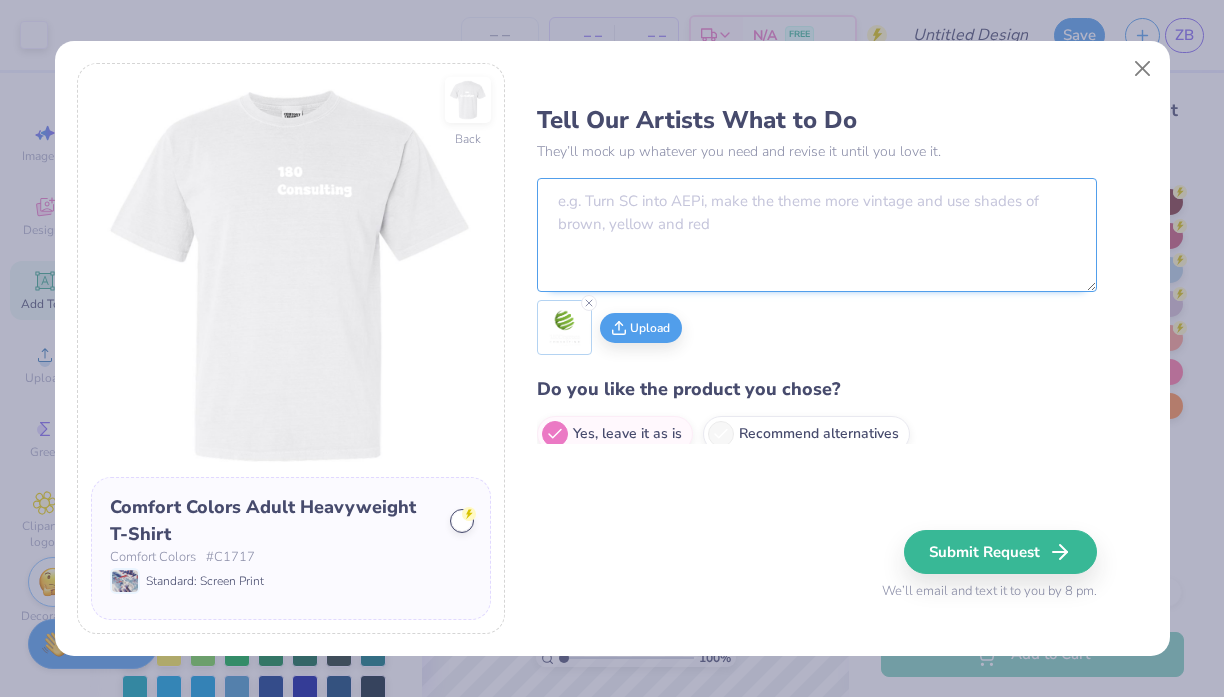 click at bounding box center (817, 235) 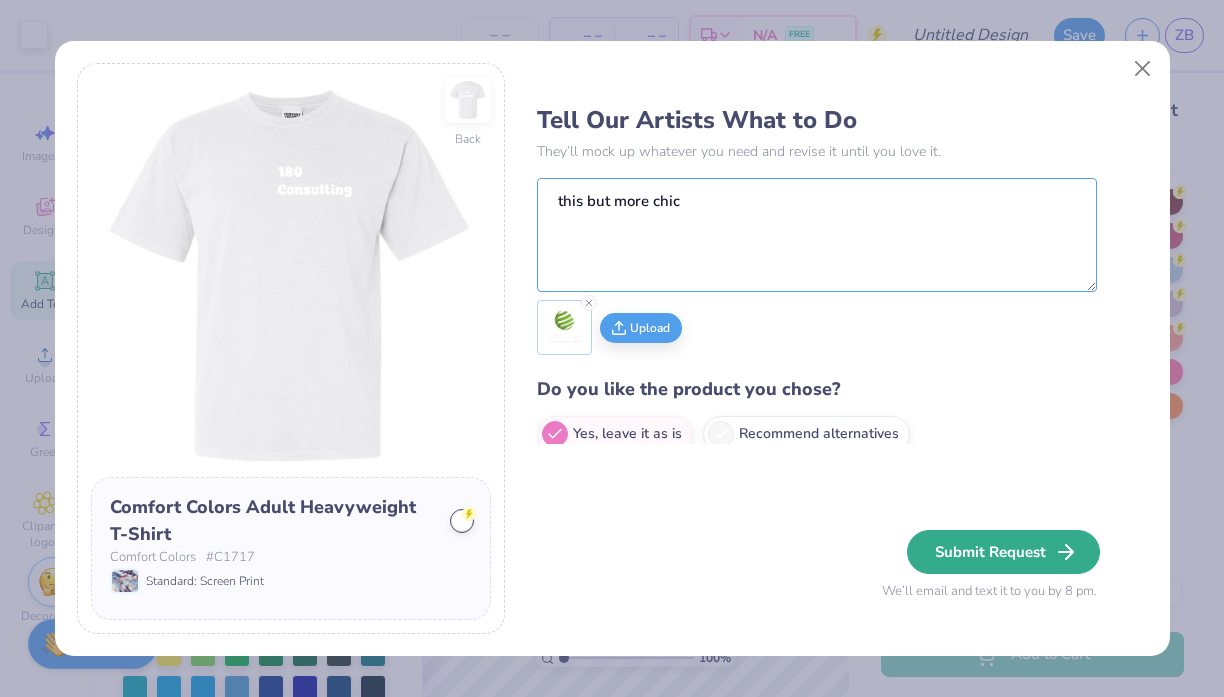 type on "this but more chic" 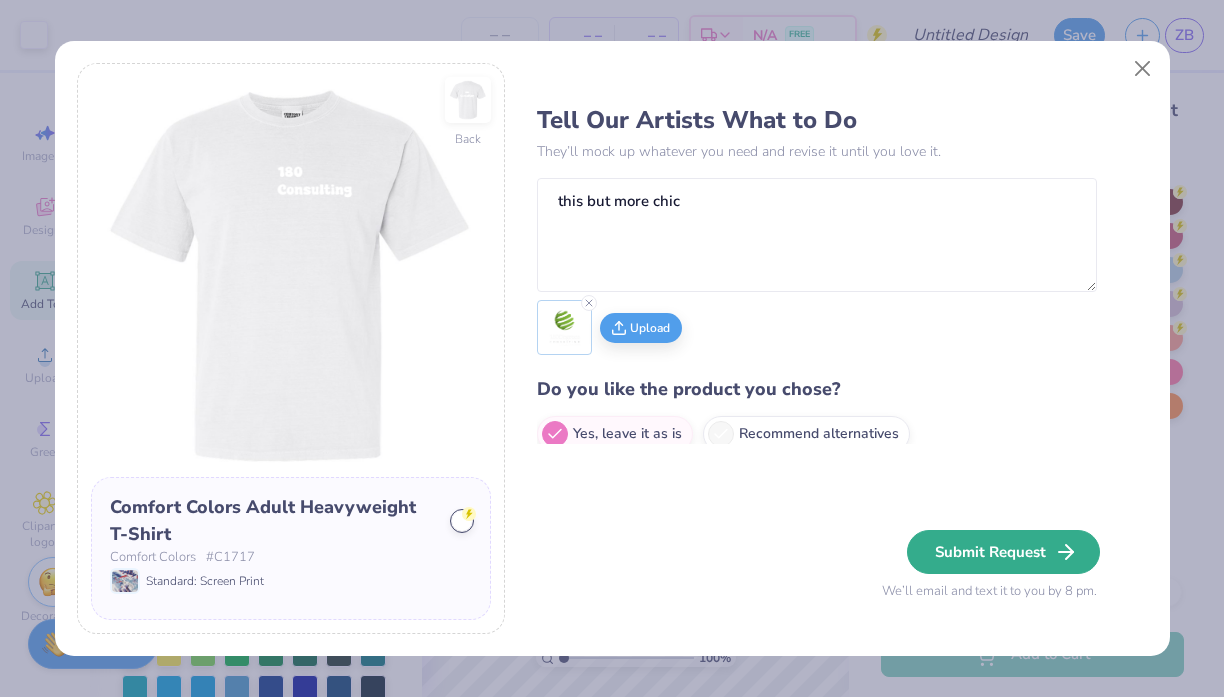click on "Submit Request" at bounding box center (1003, 552) 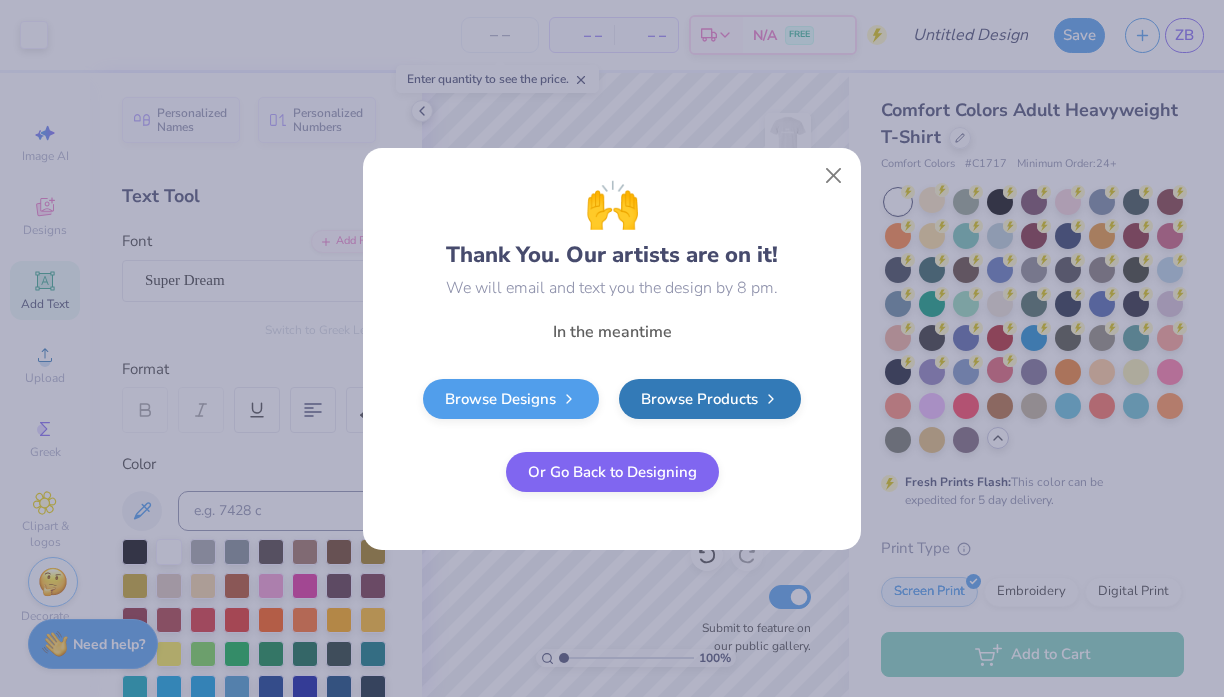 type 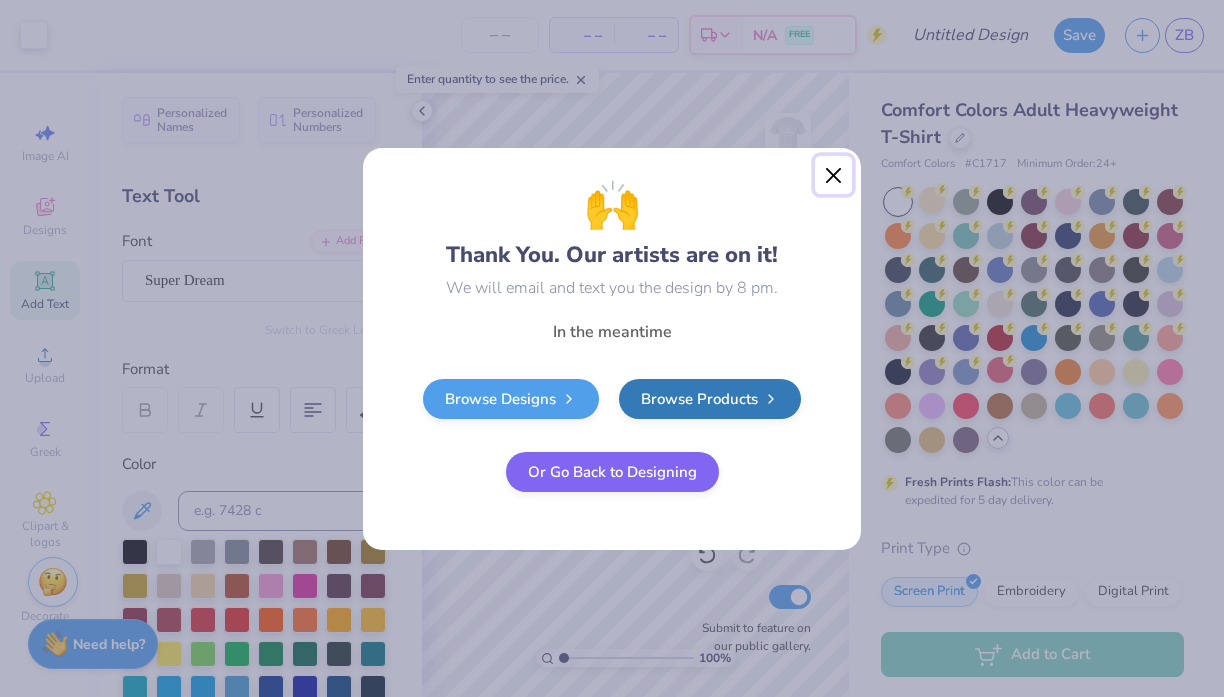 click at bounding box center (834, 175) 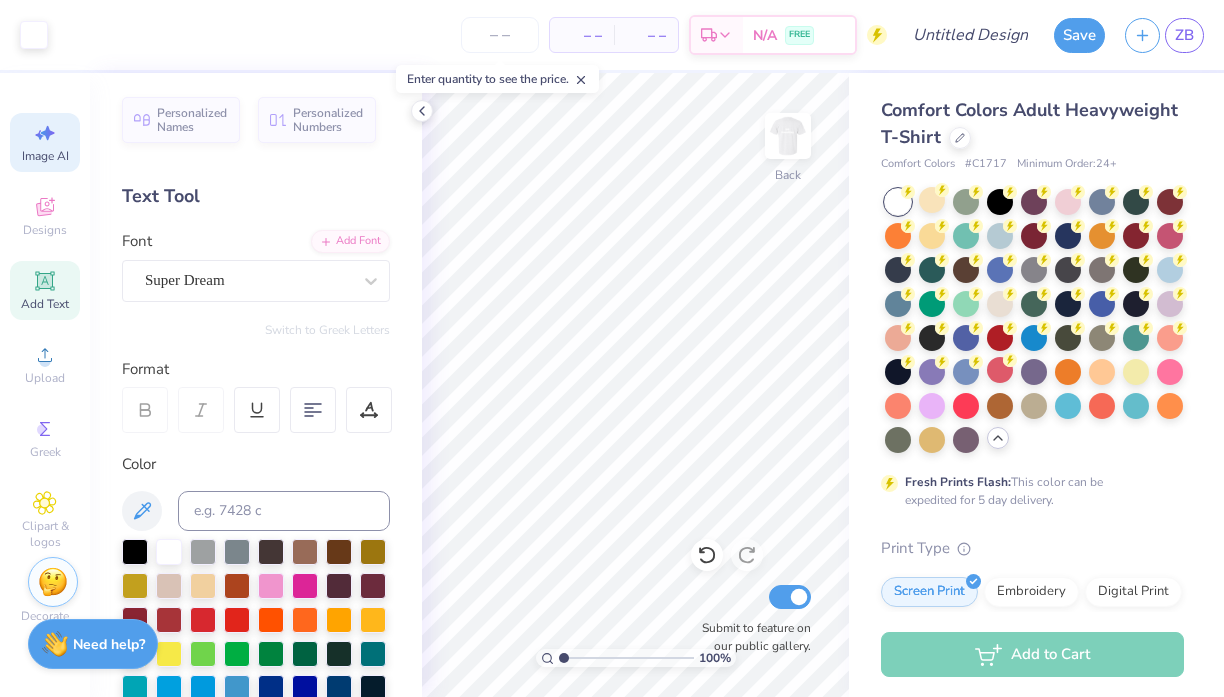 click on "Image AI" at bounding box center [45, 156] 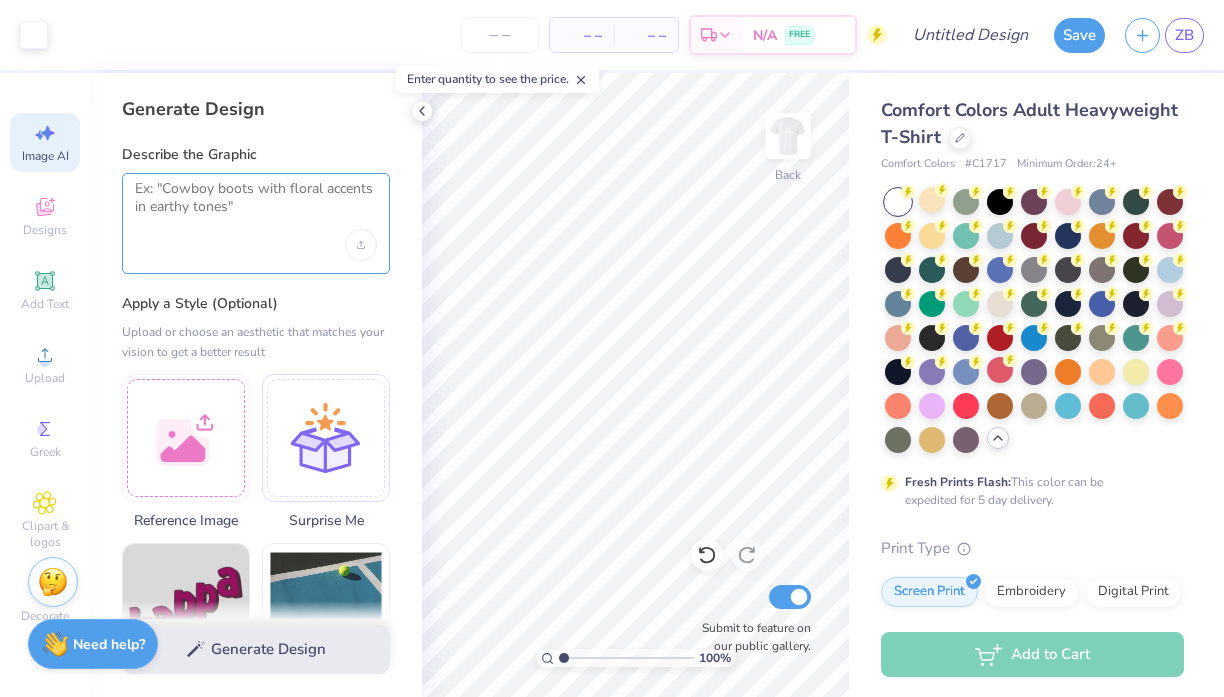 click at bounding box center (256, 205) 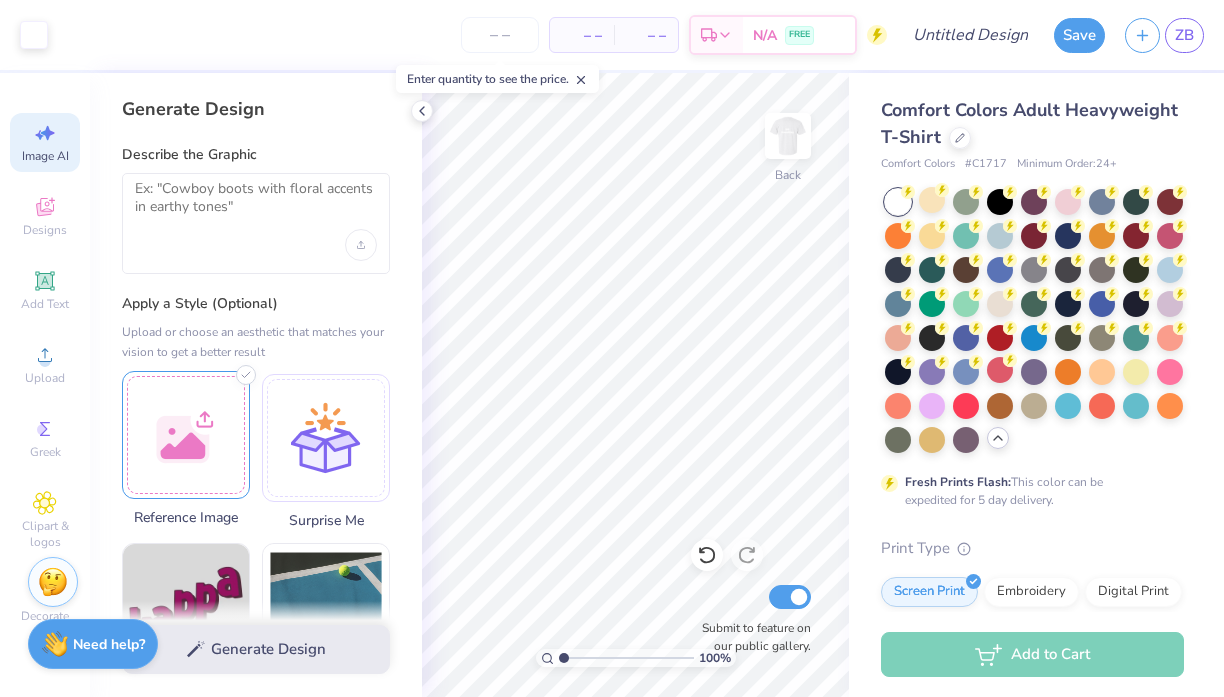 click at bounding box center (186, 435) 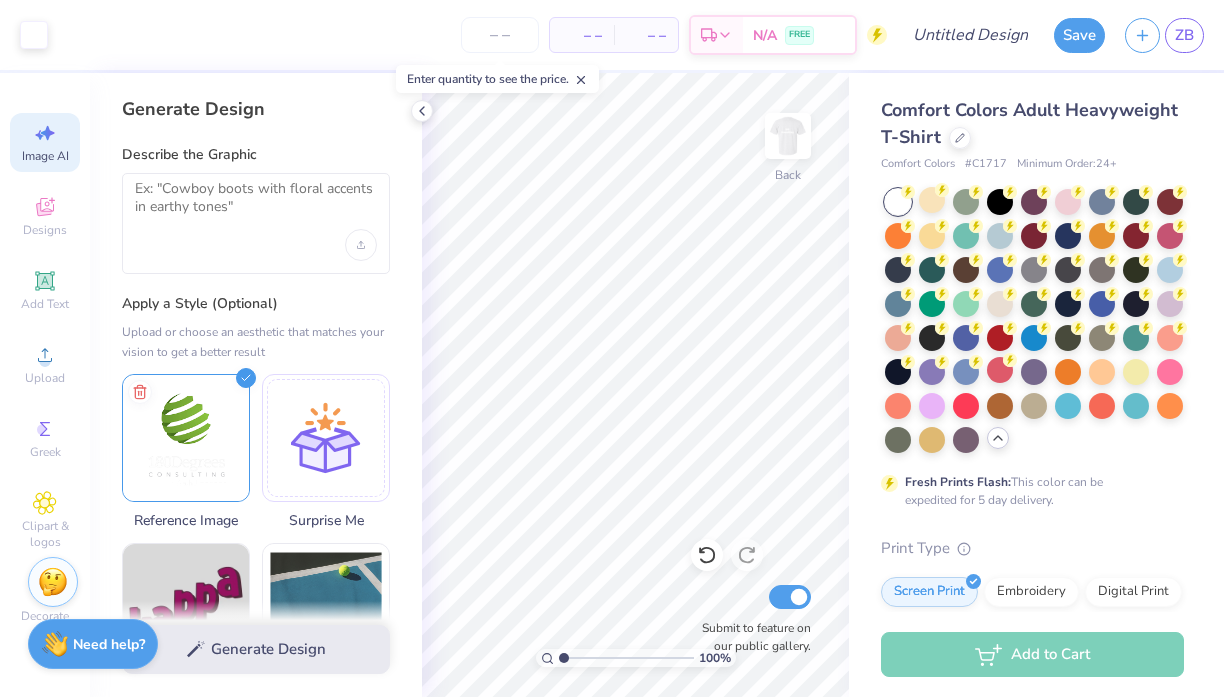 click at bounding box center [256, 223] 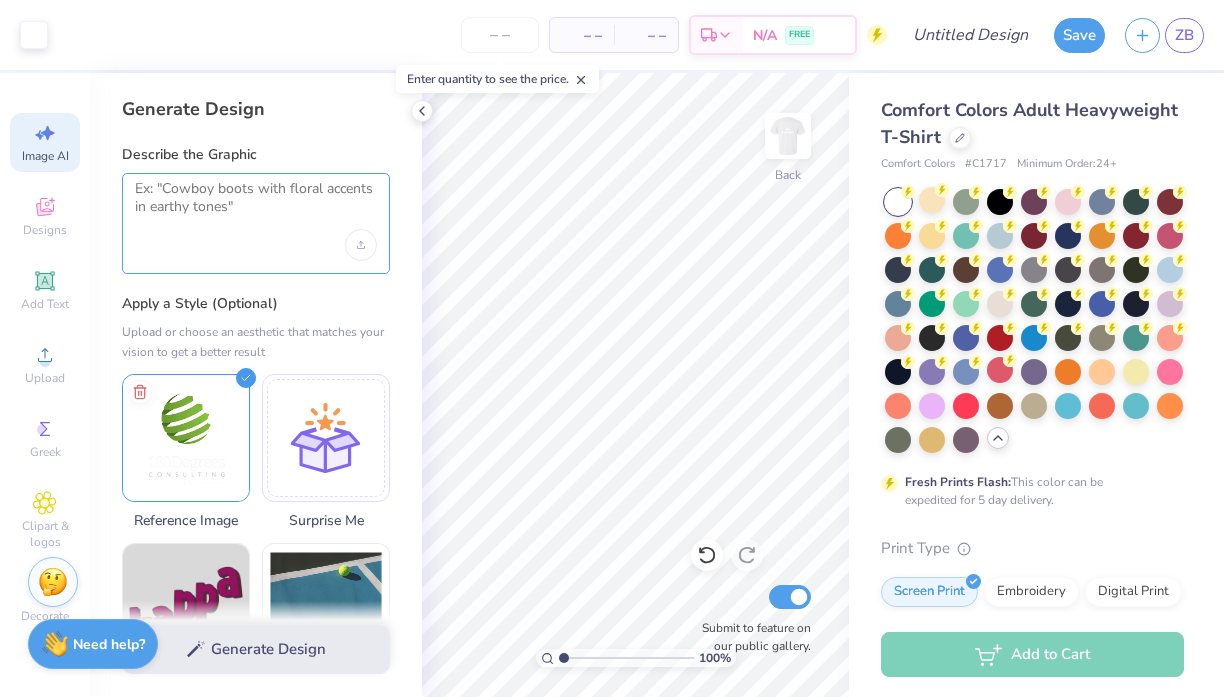 click at bounding box center [256, 205] 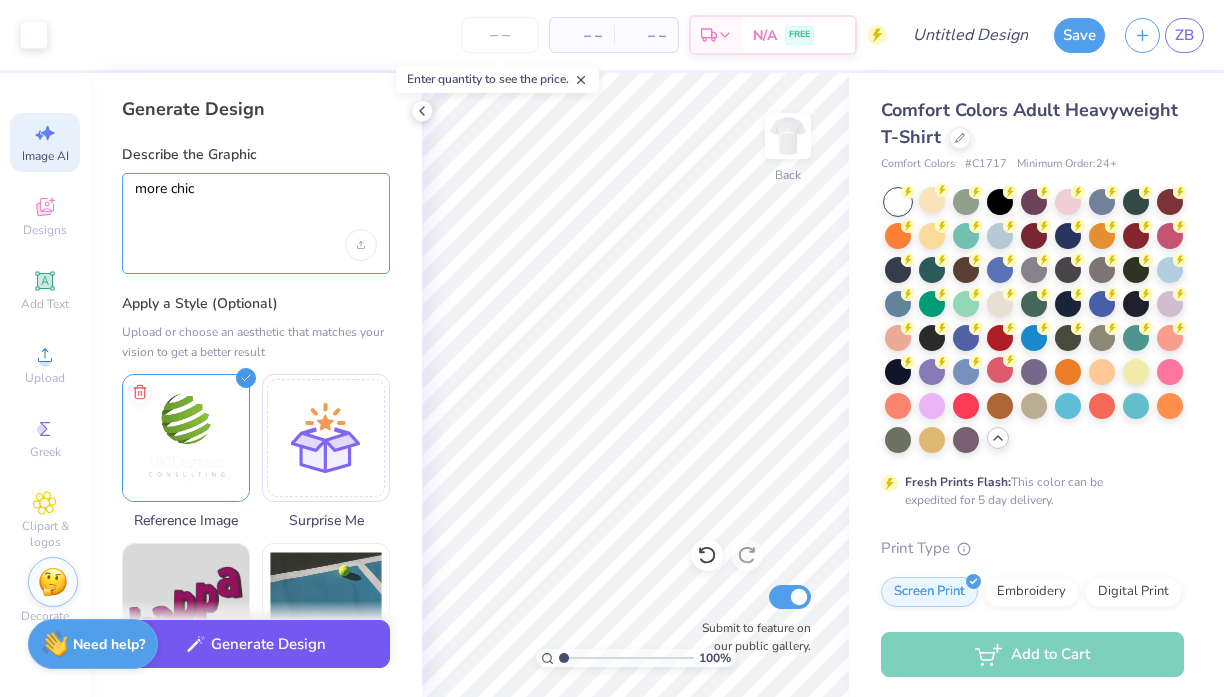 type on "more chic" 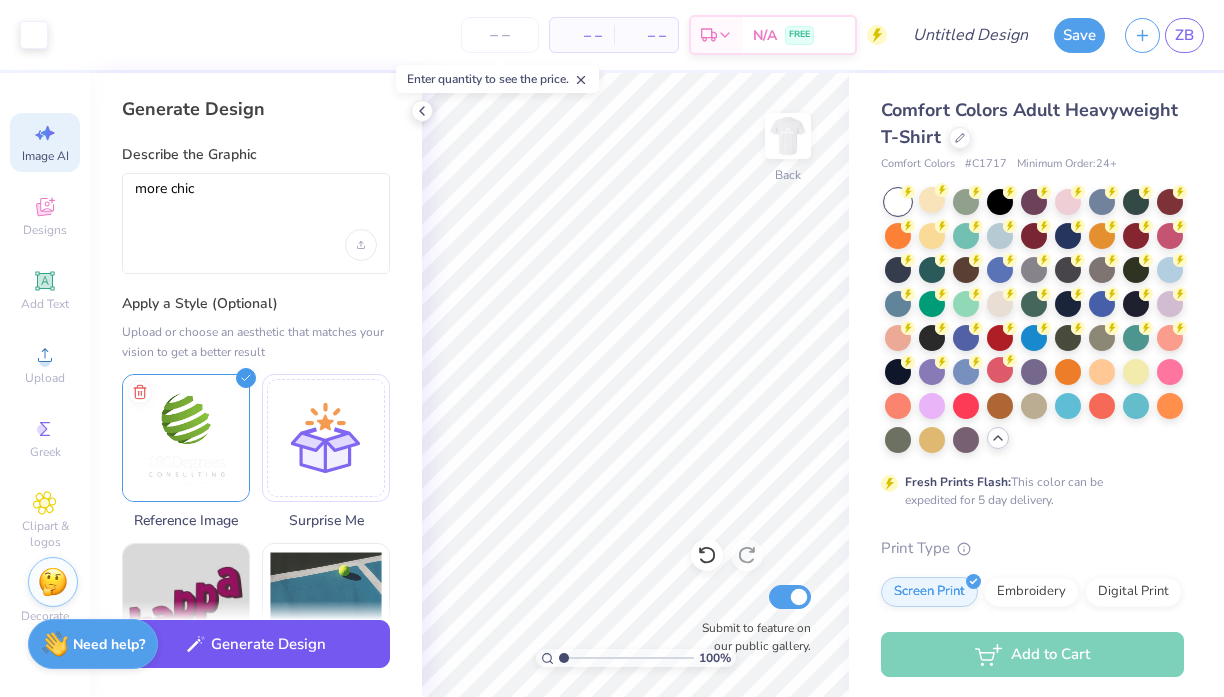 click on "Generate Design" at bounding box center [256, 644] 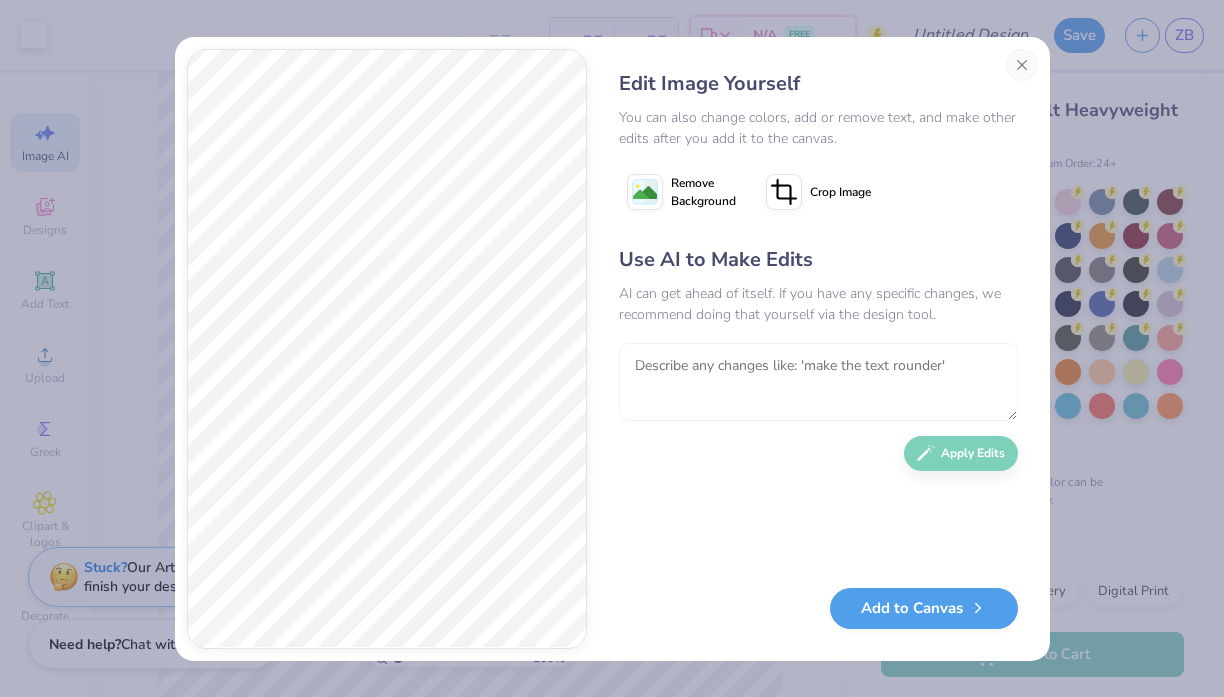 click at bounding box center [818, 382] 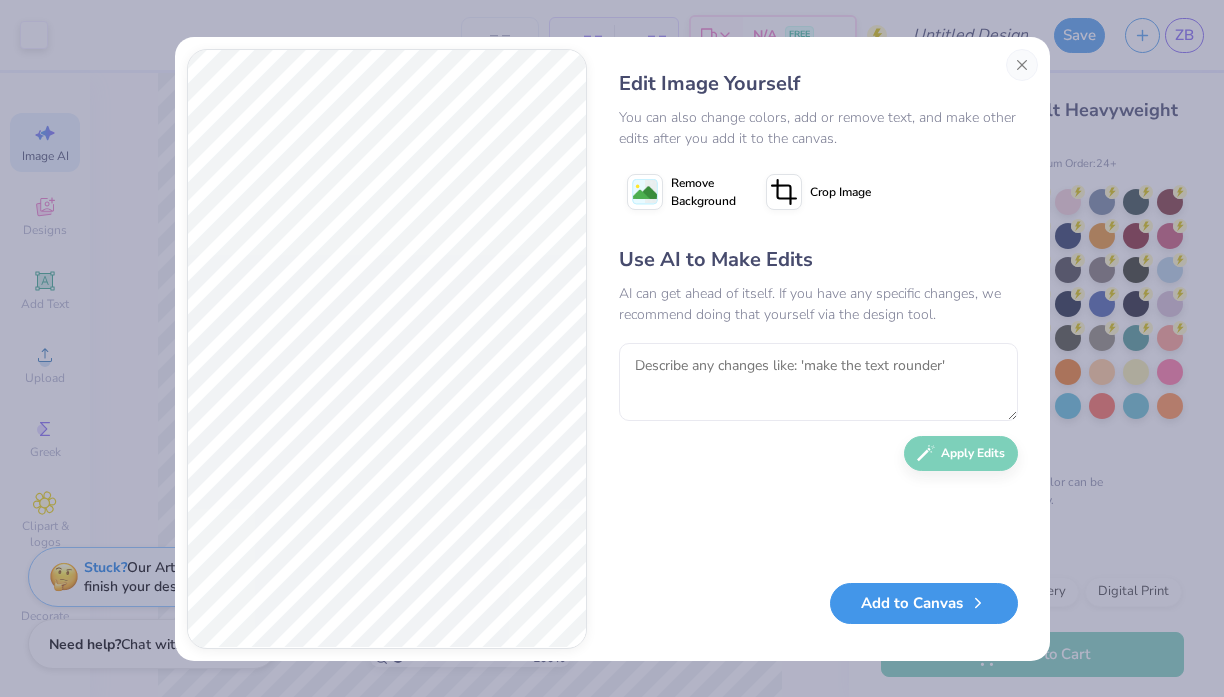 click on "Add to Canvas" at bounding box center (924, 603) 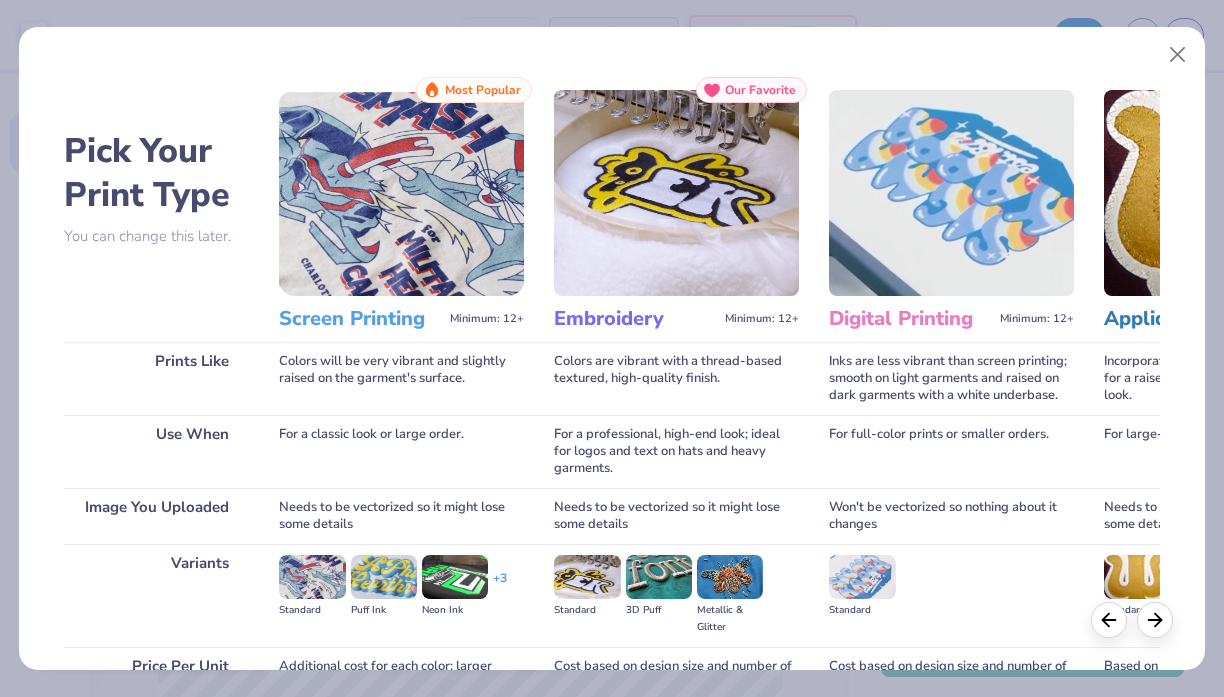 scroll, scrollTop: 200, scrollLeft: 0, axis: vertical 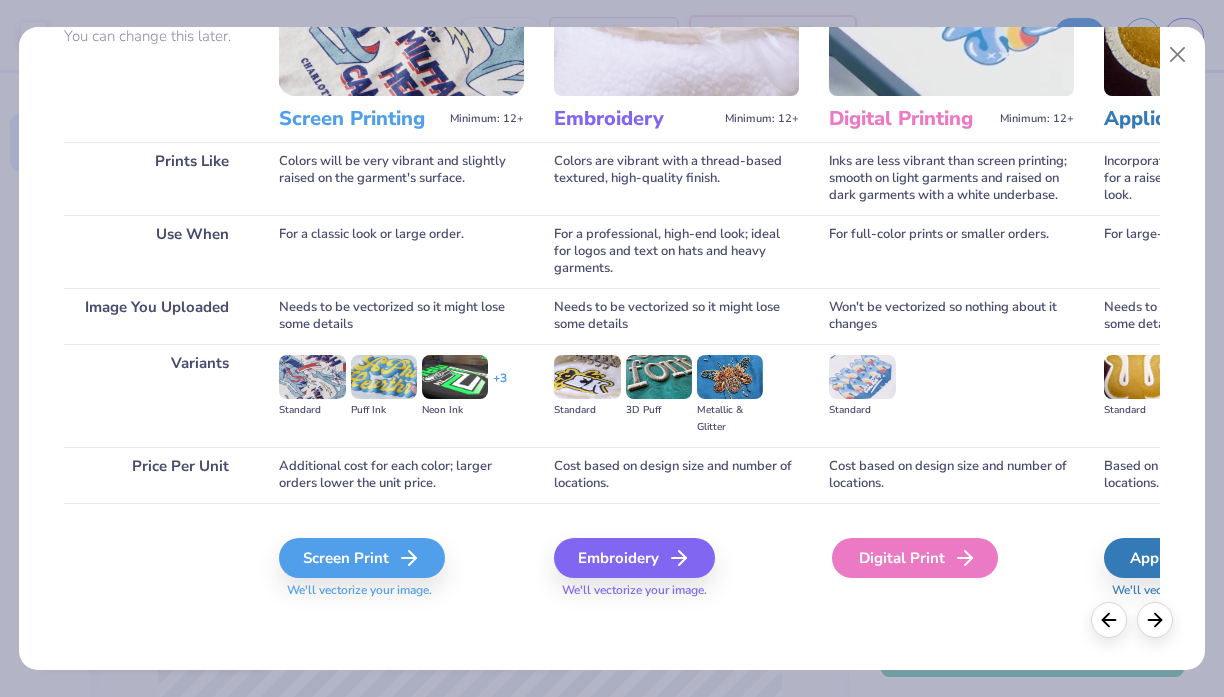 click on "Digital Print" at bounding box center [915, 558] 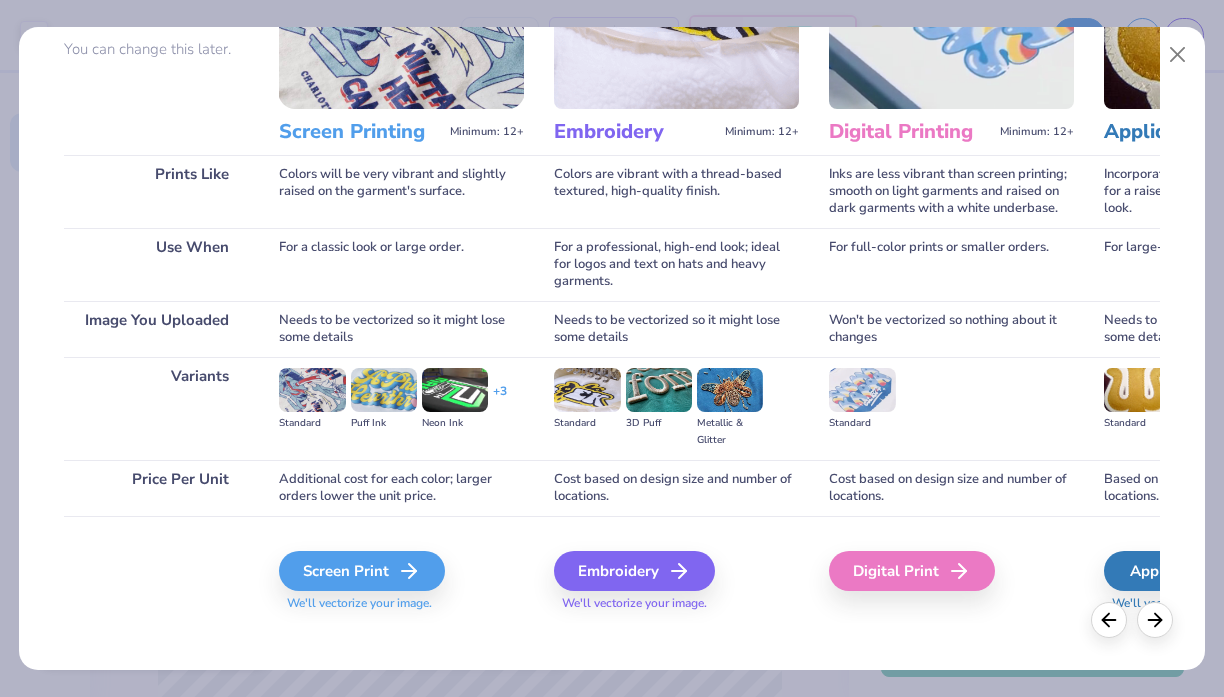 scroll, scrollTop: 200, scrollLeft: 0, axis: vertical 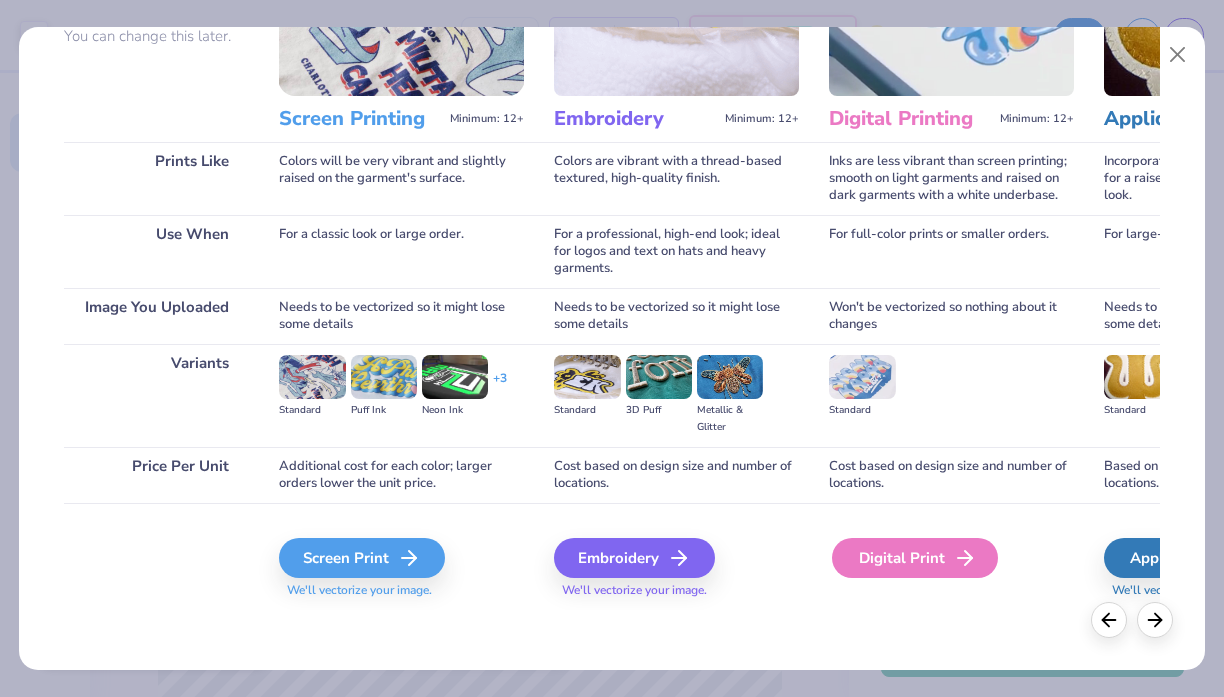 click on "Digital Print" at bounding box center (915, 558) 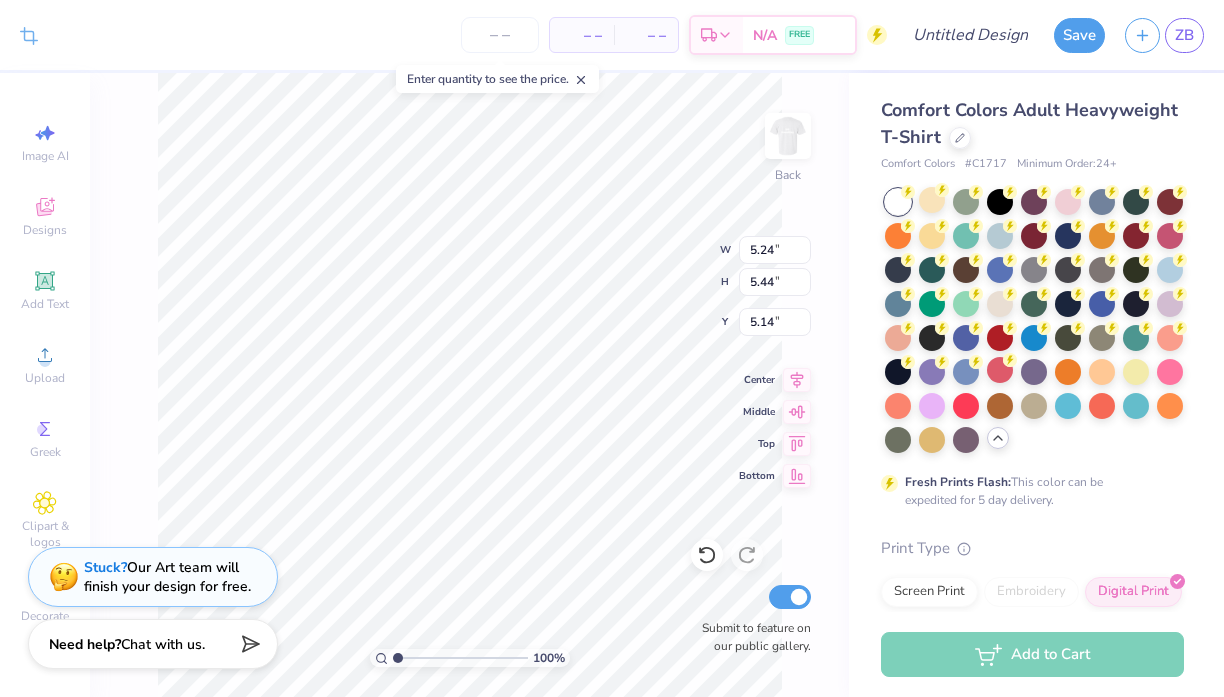 type on "1.43" 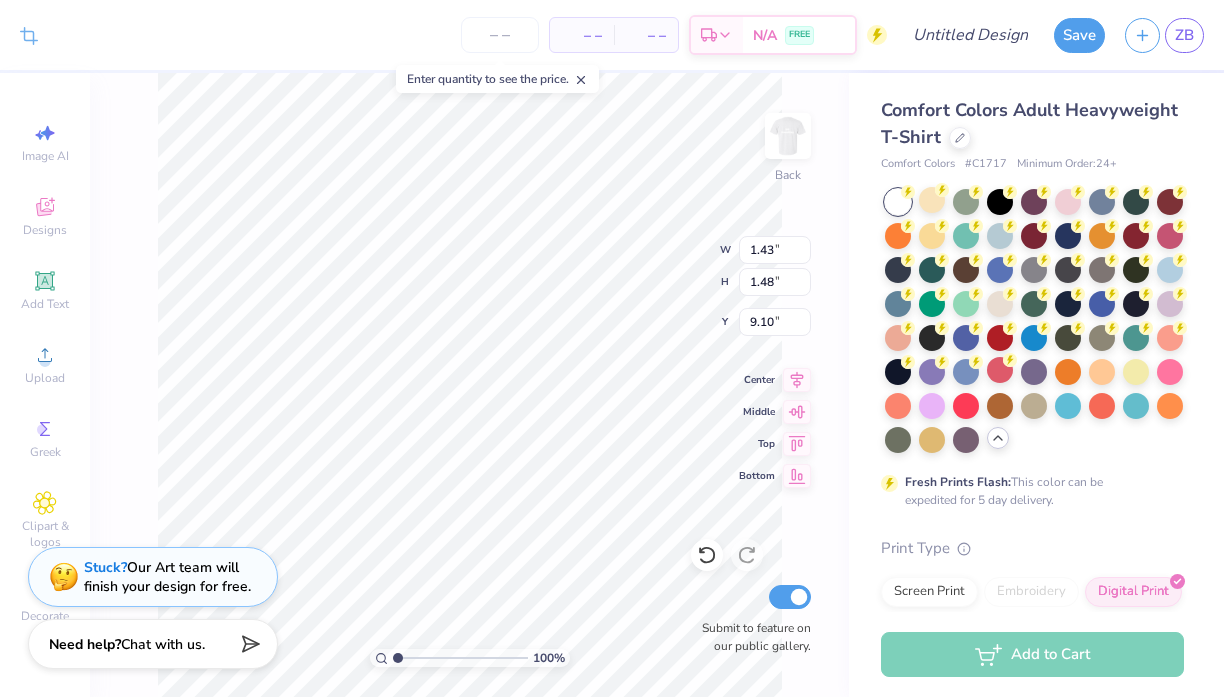 type on "3.00" 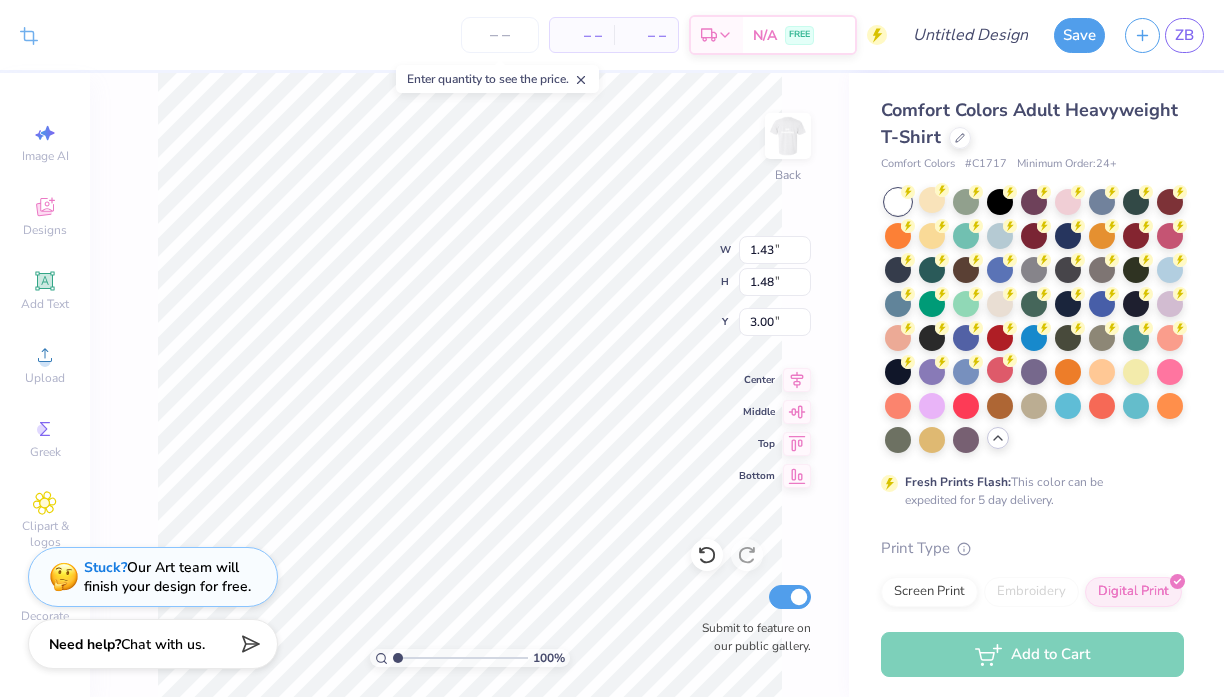 type on "14.17" 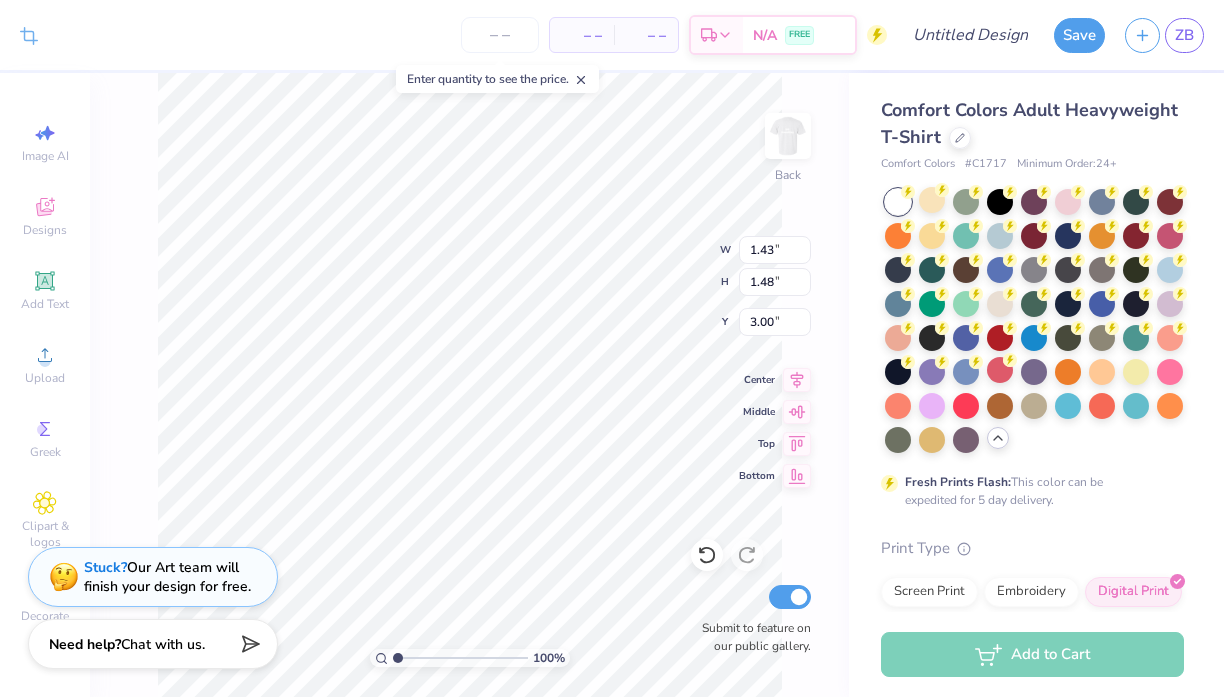 type on "8.33" 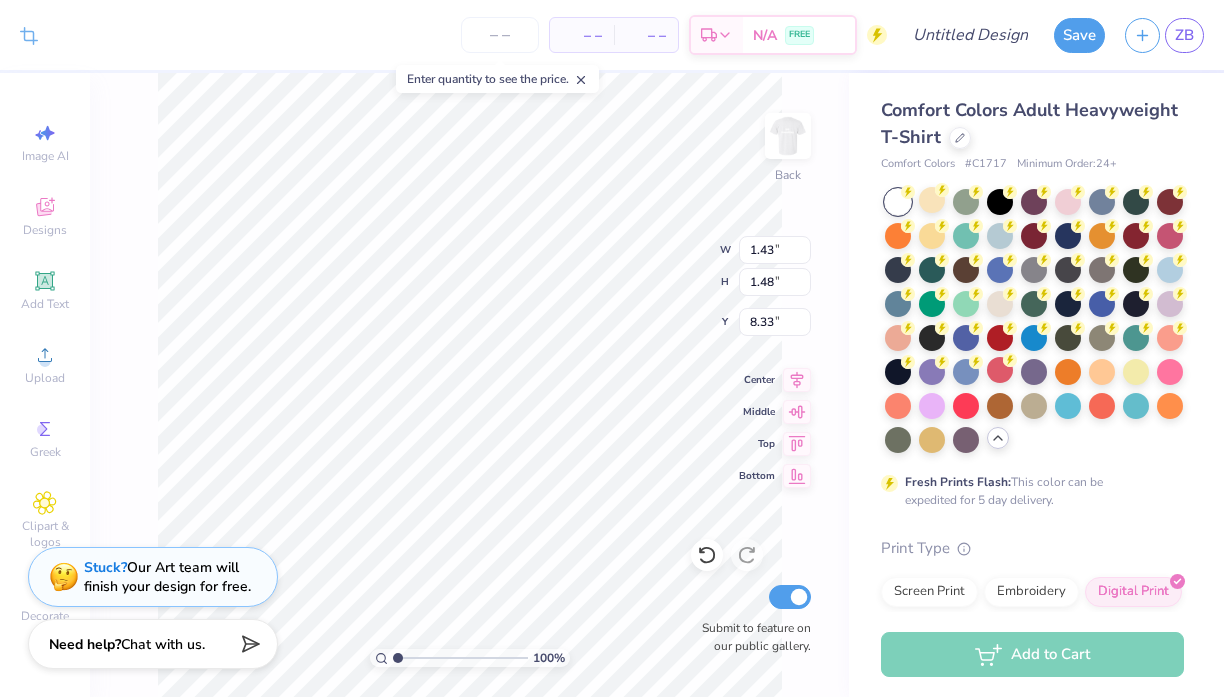 click at bounding box center [898, 202] 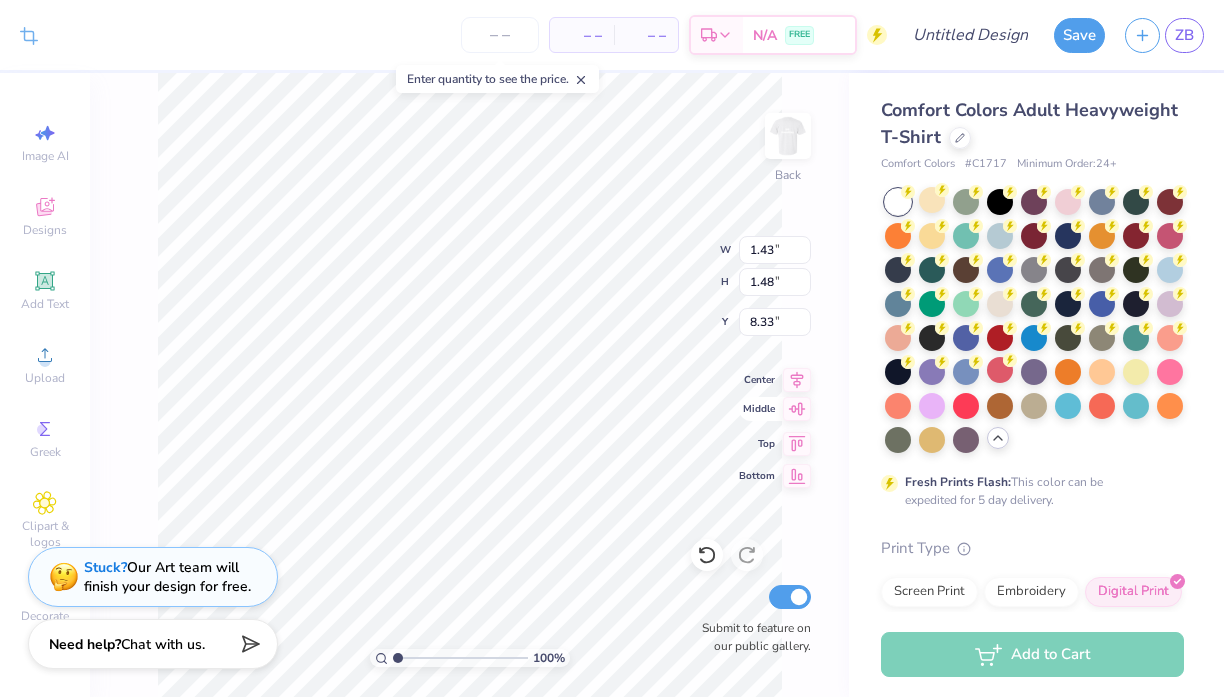 type on "6.30" 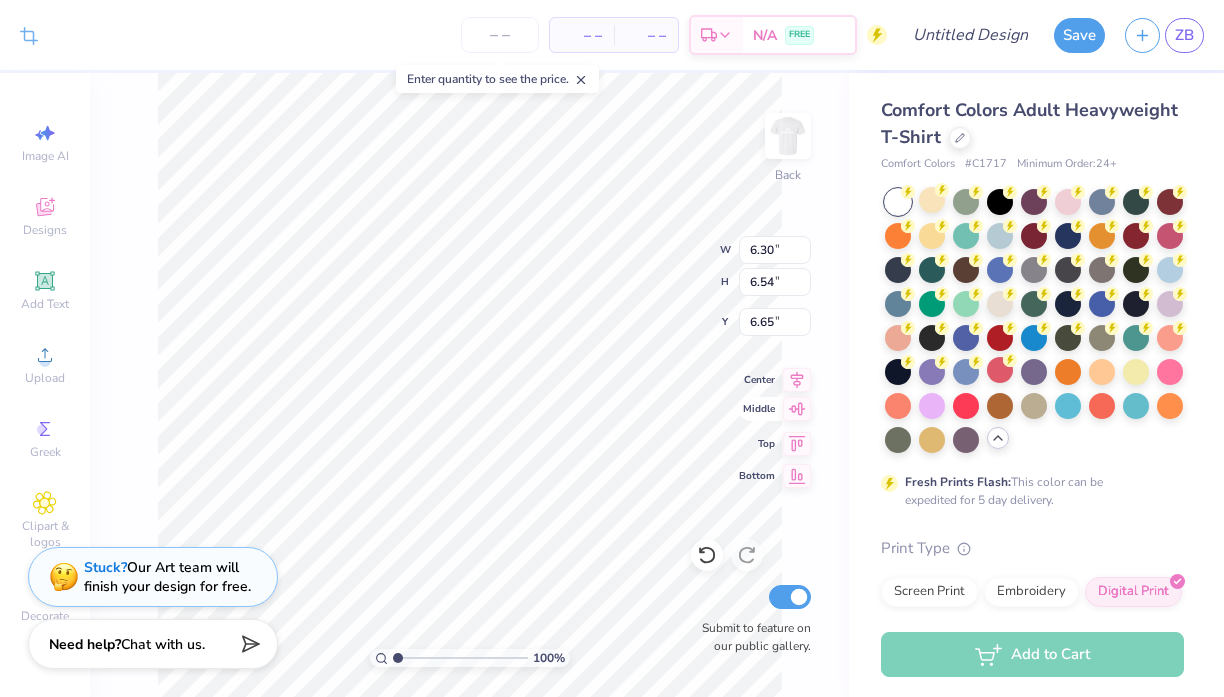 type on "8.23" 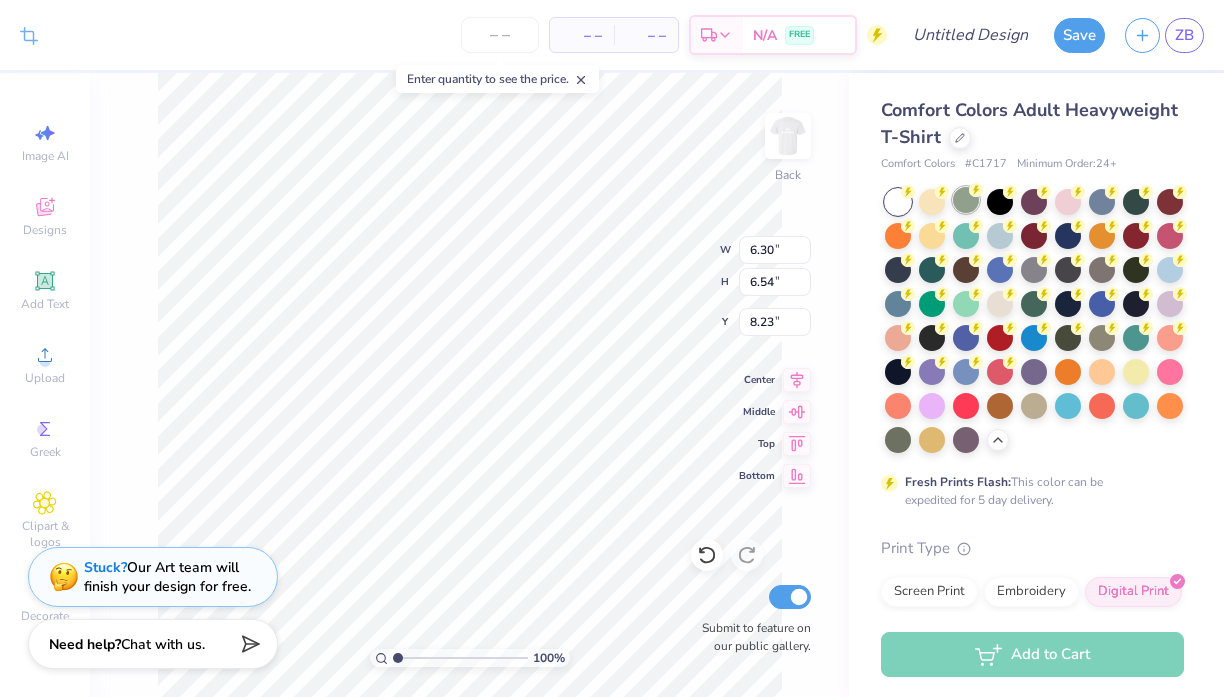 scroll, scrollTop: 0, scrollLeft: 0, axis: both 